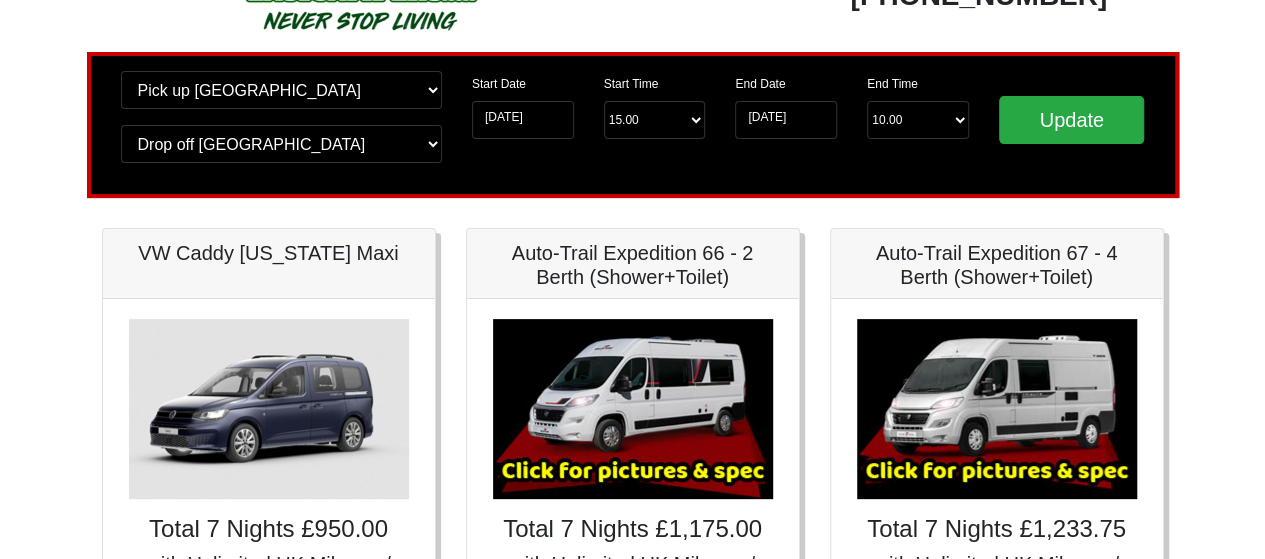 scroll, scrollTop: 100, scrollLeft: 0, axis: vertical 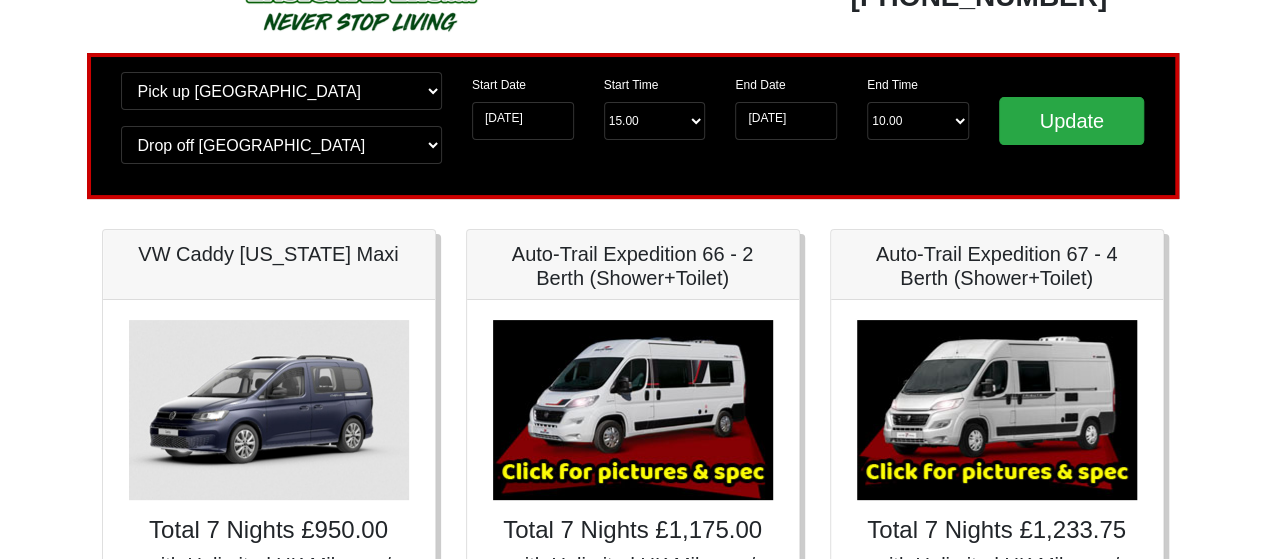click on "Start Date
29-07-2025" at bounding box center [523, 106] 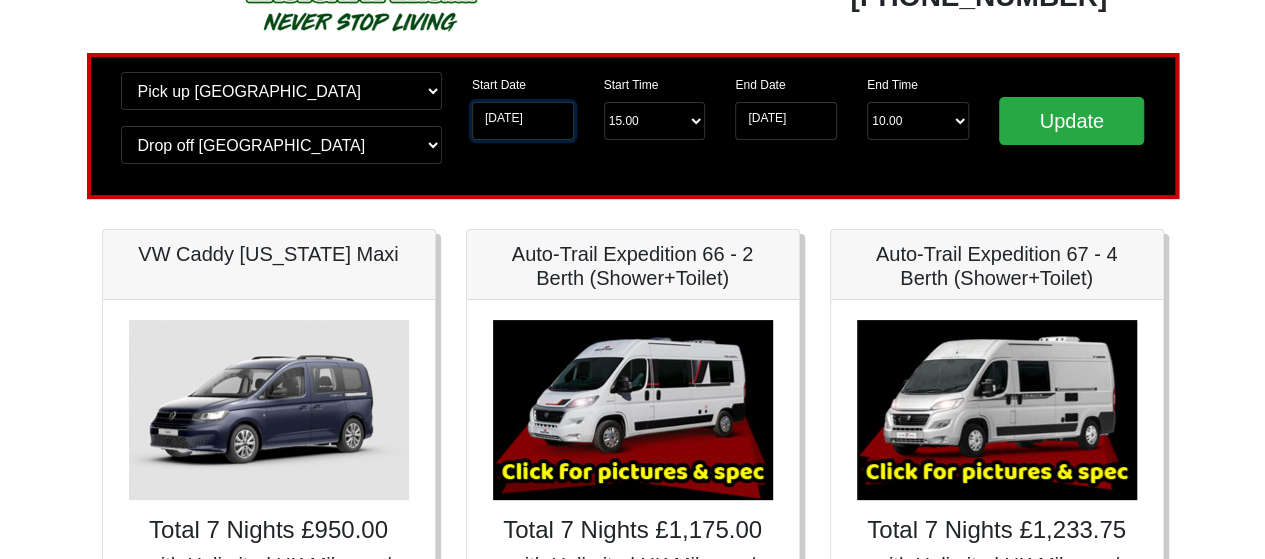 click on "29-07-2025" at bounding box center (523, 121) 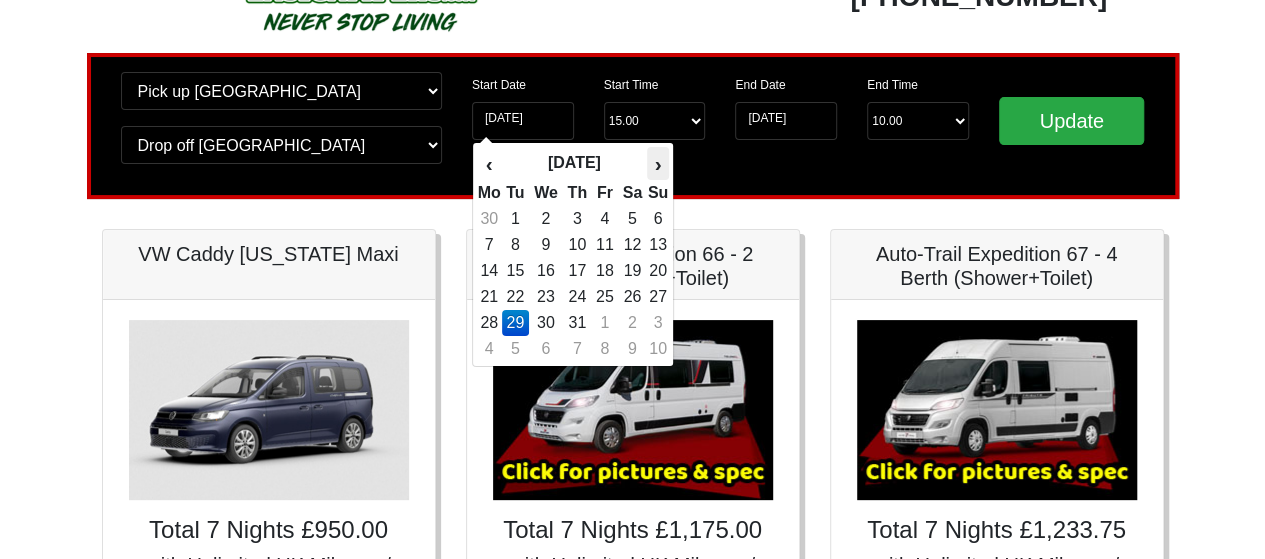 click on "›" at bounding box center [658, 164] 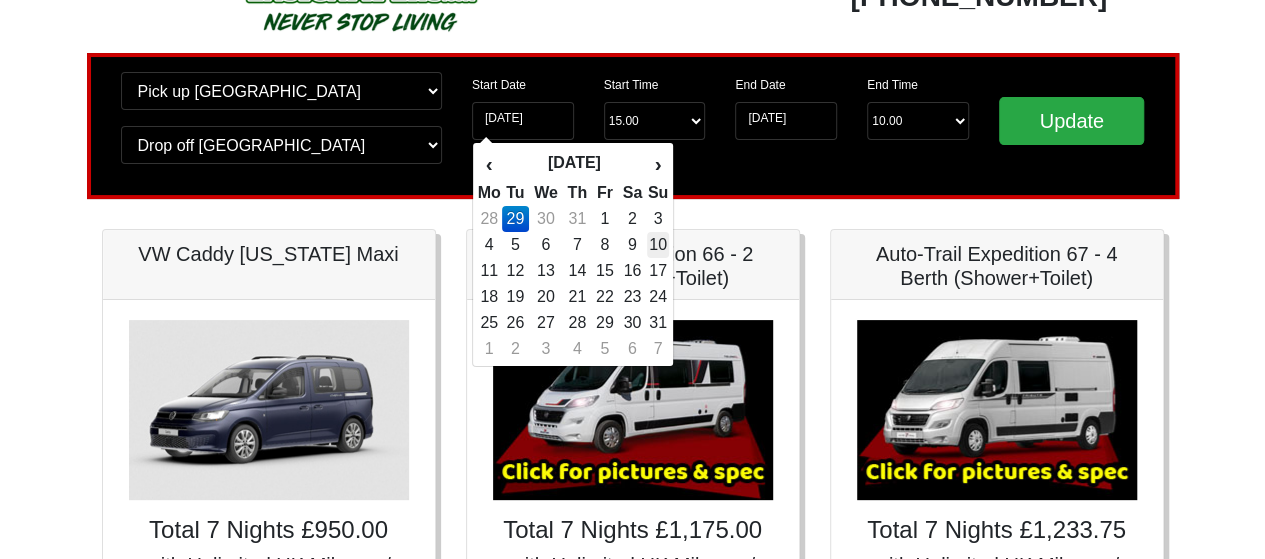 click on "10" at bounding box center [658, 245] 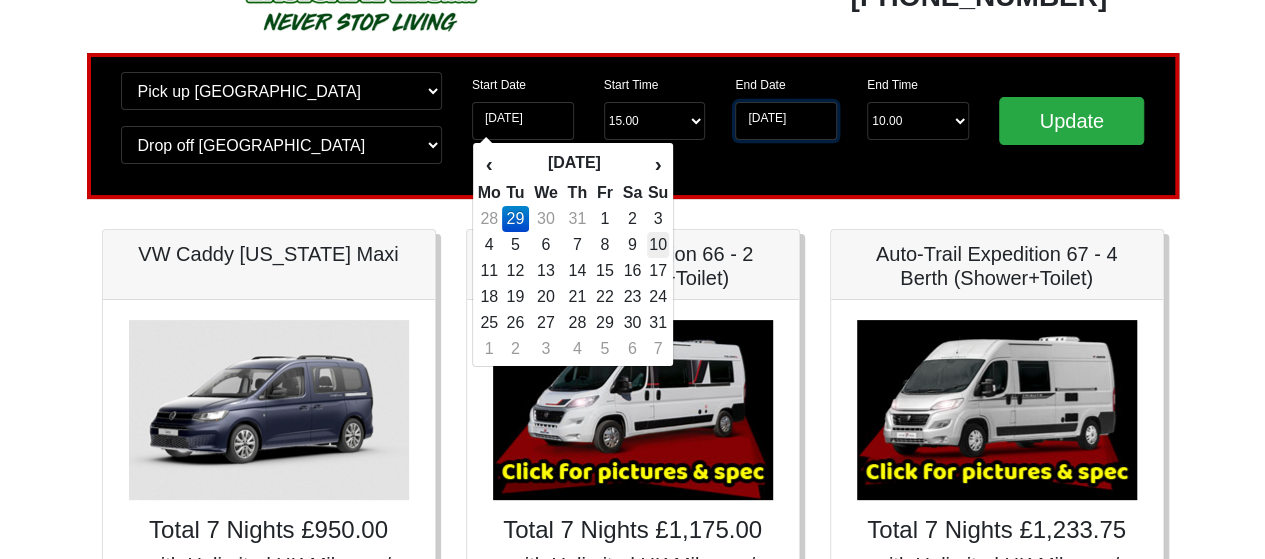type on "10-08-2025" 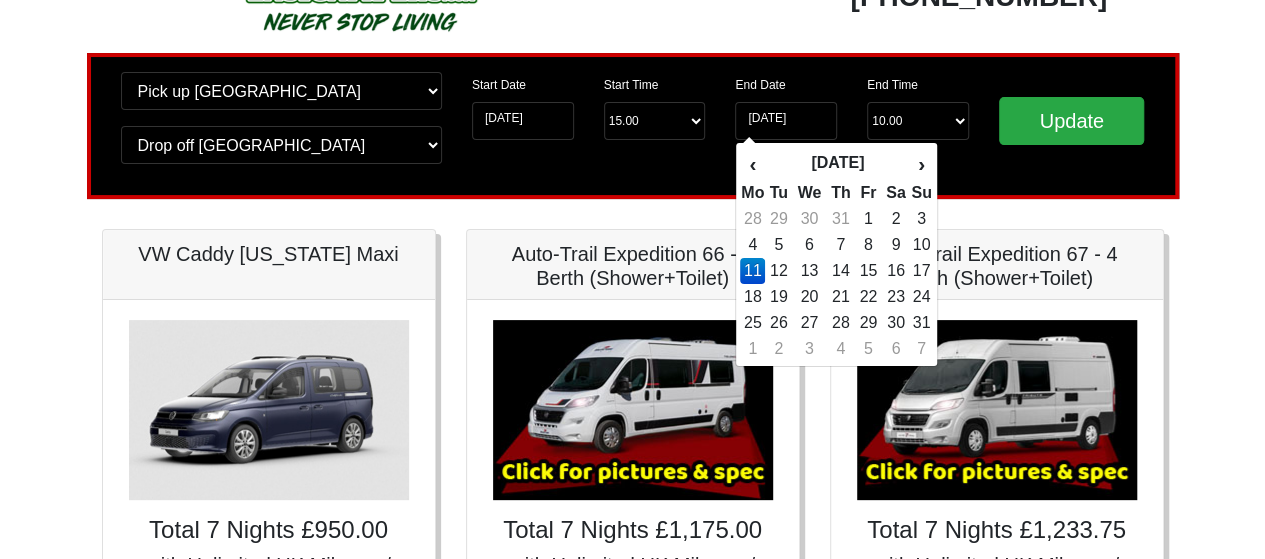 click on "21" at bounding box center (840, 297) 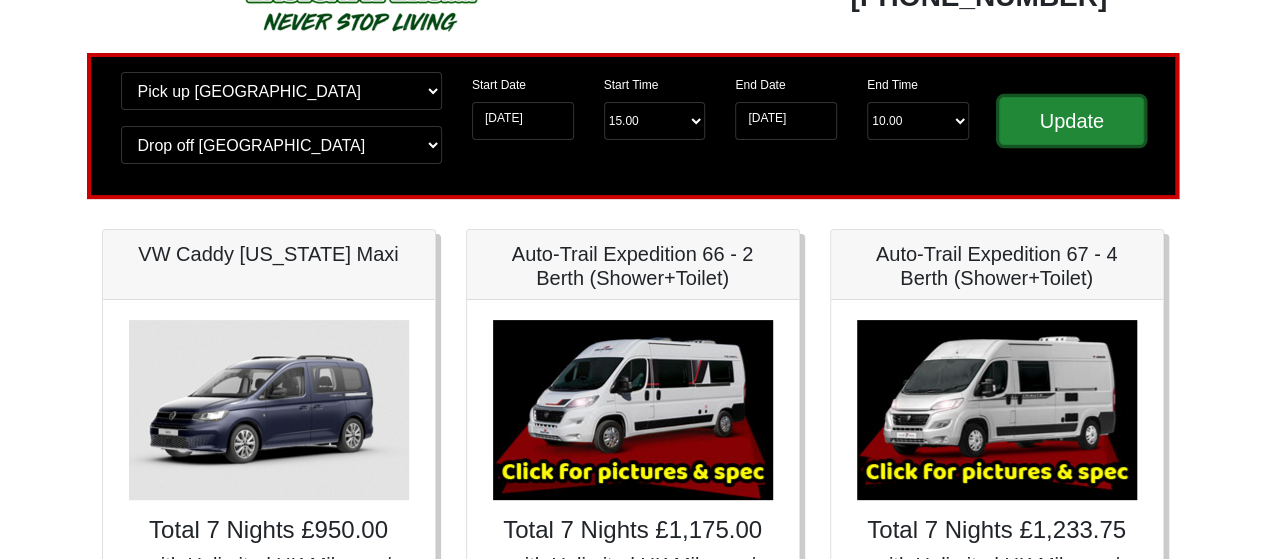 click on "Update" at bounding box center (1072, 121) 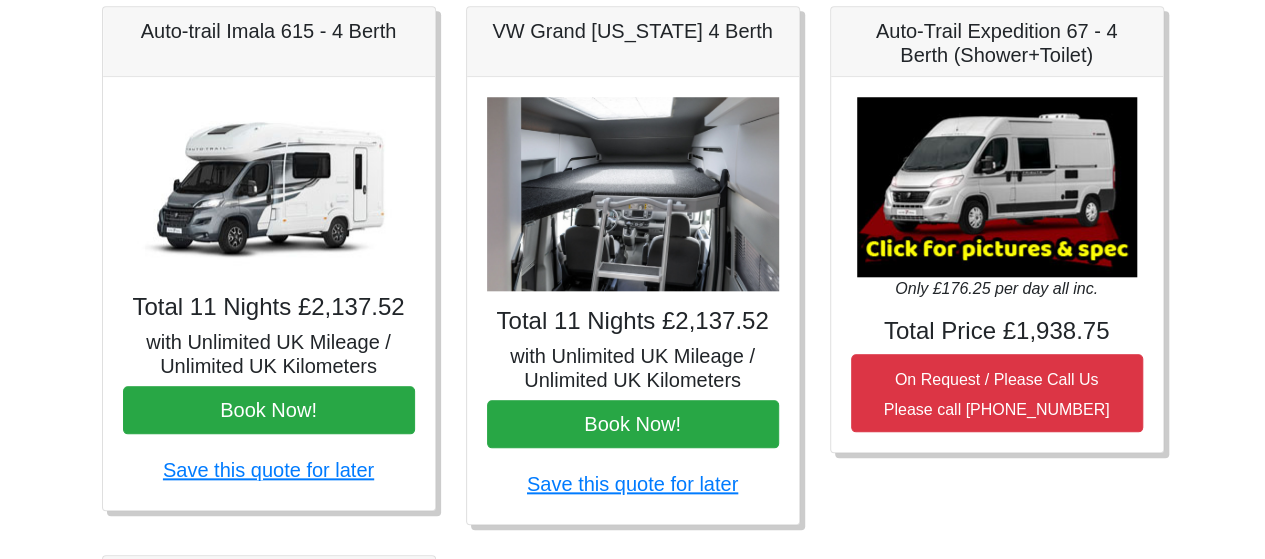 scroll, scrollTop: 900, scrollLeft: 0, axis: vertical 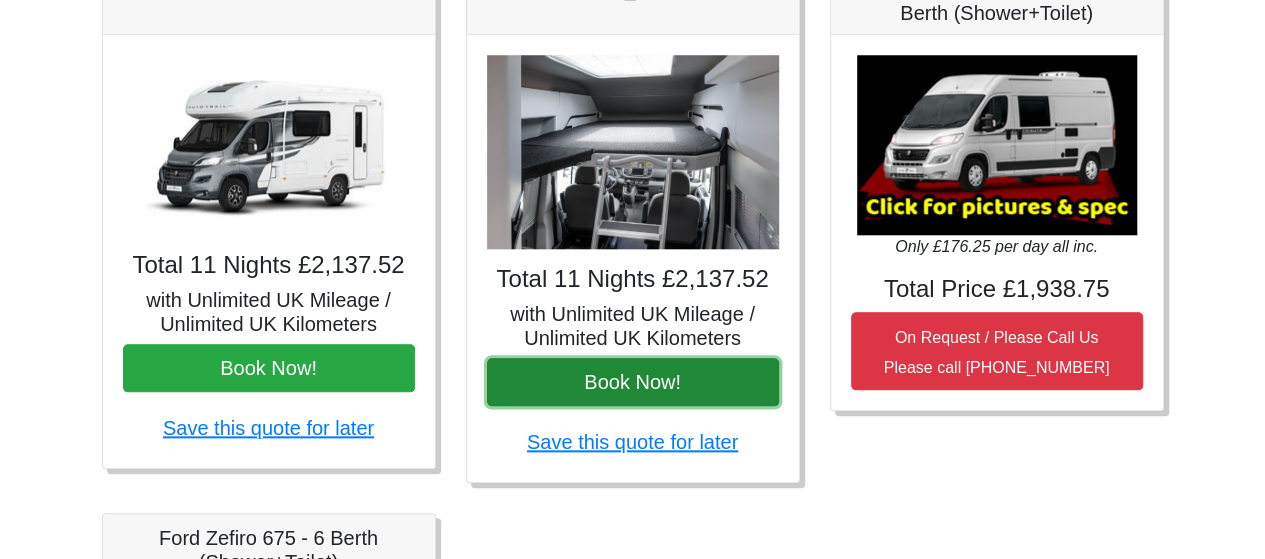 click on "Book Now!" at bounding box center (633, 382) 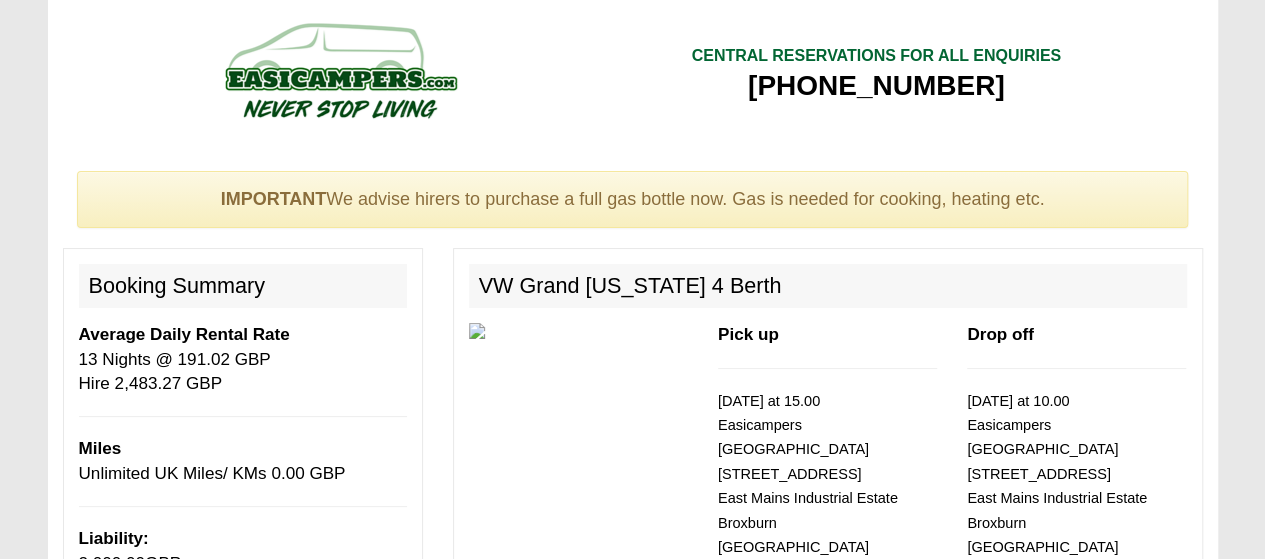 scroll, scrollTop: 0, scrollLeft: 0, axis: both 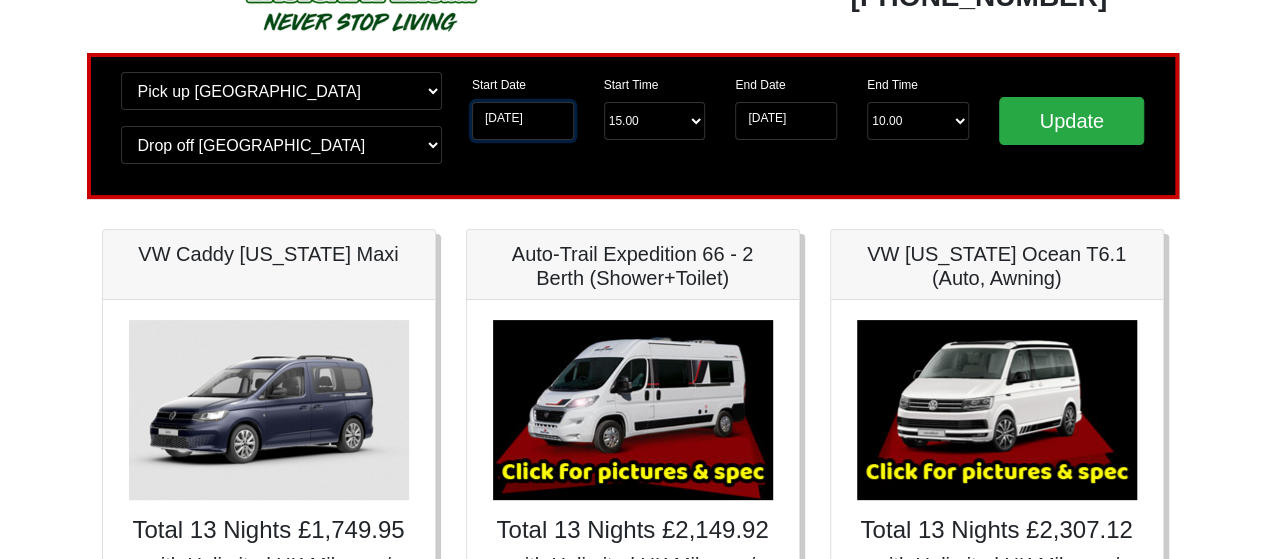 click on "09-08-2025" at bounding box center (523, 121) 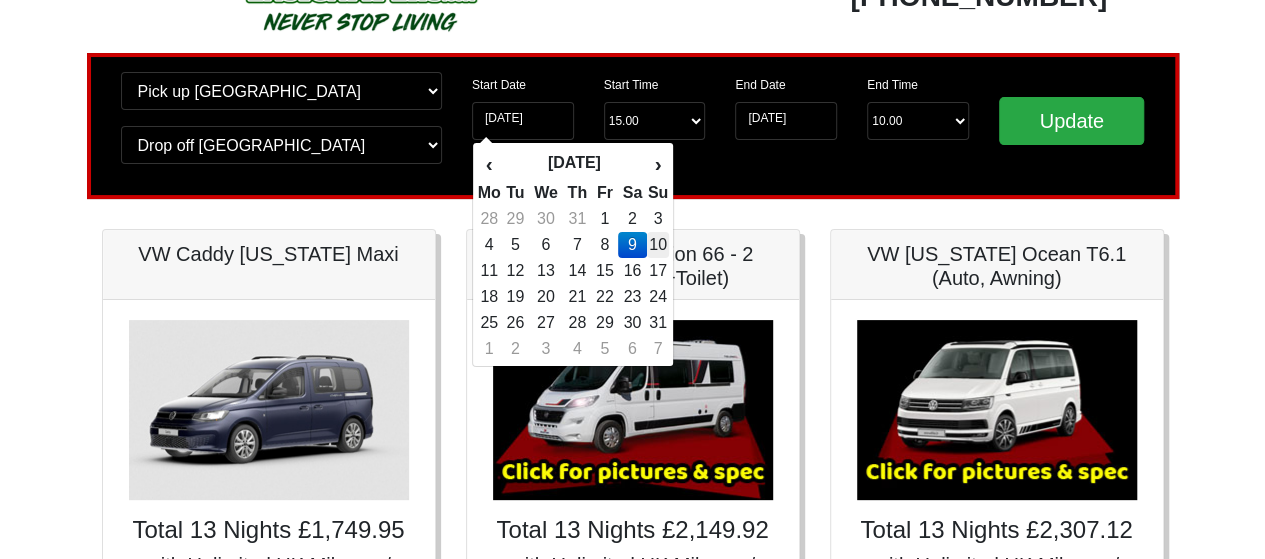 click on "10" at bounding box center (658, 245) 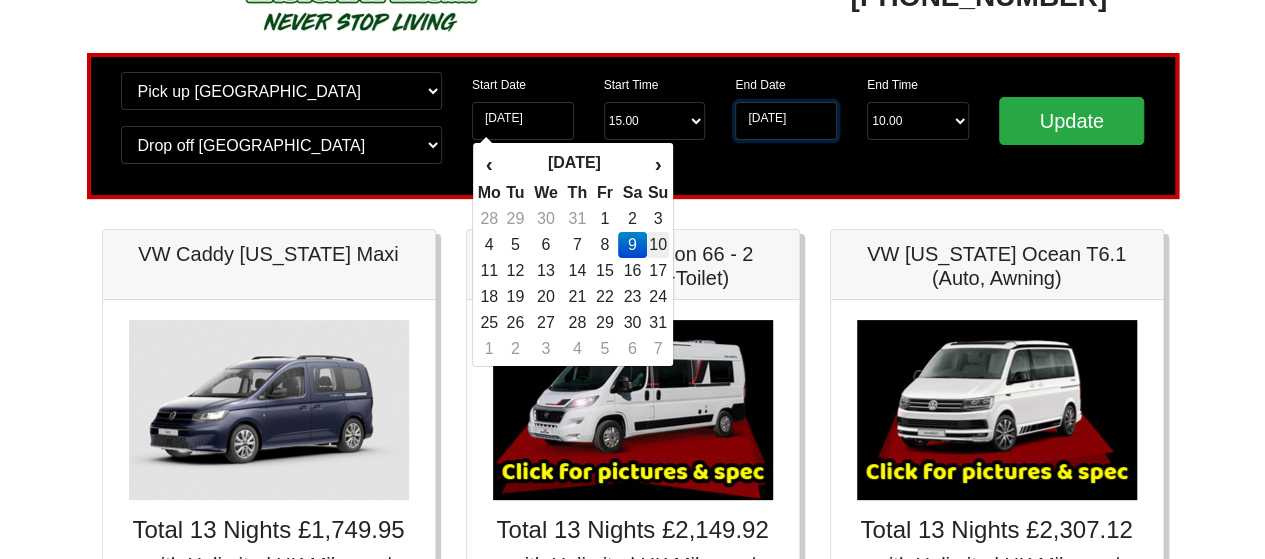 type on "10-08-2025" 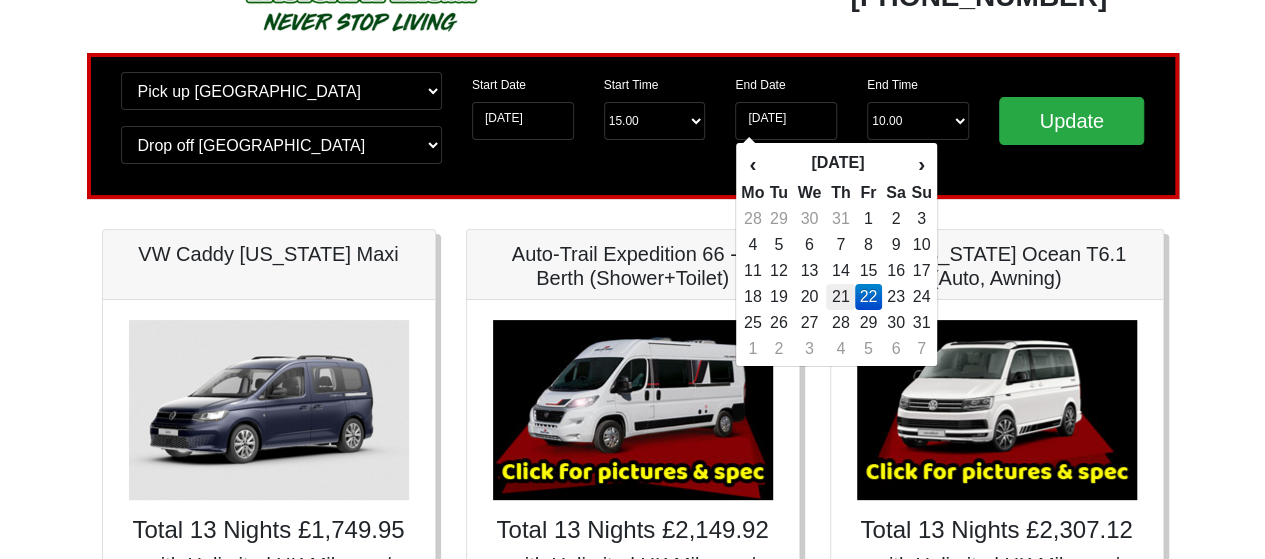 click on "21" at bounding box center (840, 297) 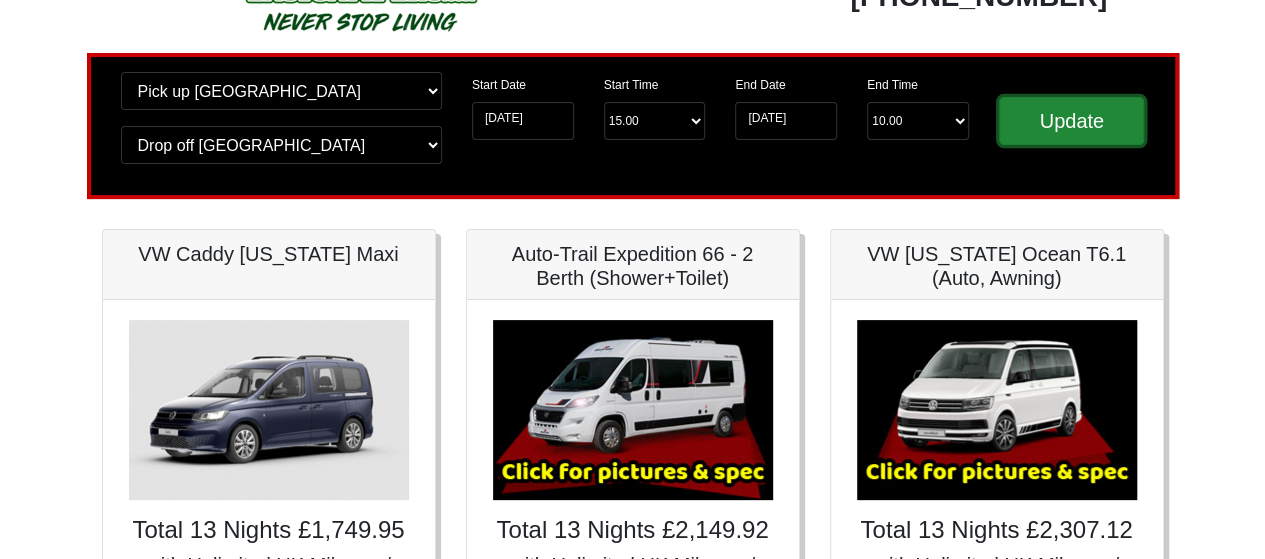 click on "Update" at bounding box center [1072, 121] 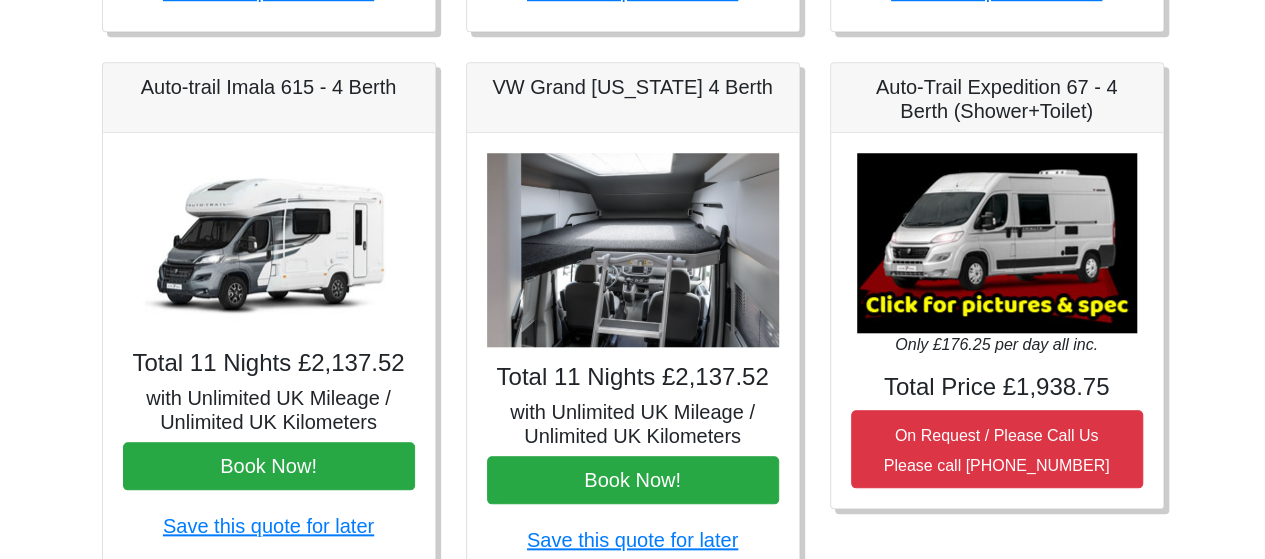 scroll, scrollTop: 900, scrollLeft: 0, axis: vertical 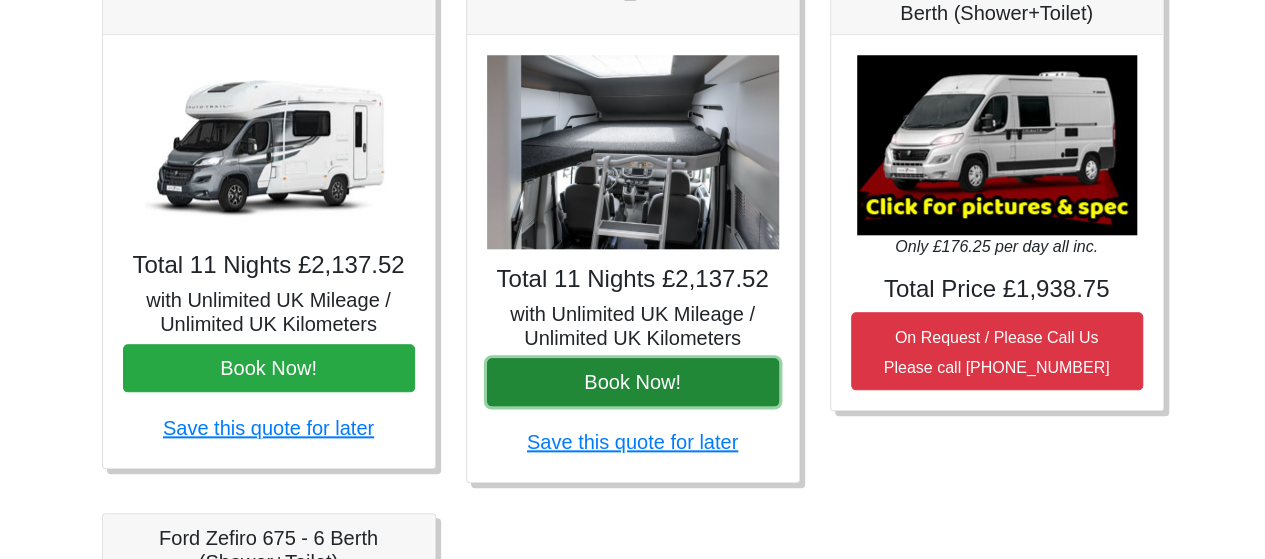 click on "Book Now!" at bounding box center (633, 382) 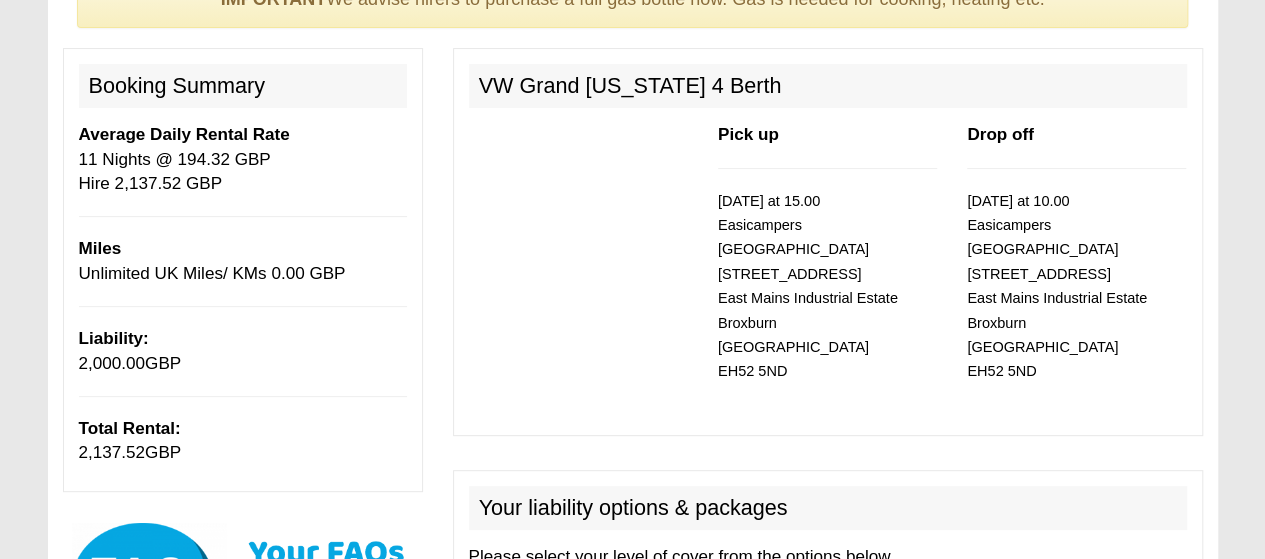 scroll, scrollTop: 0, scrollLeft: 0, axis: both 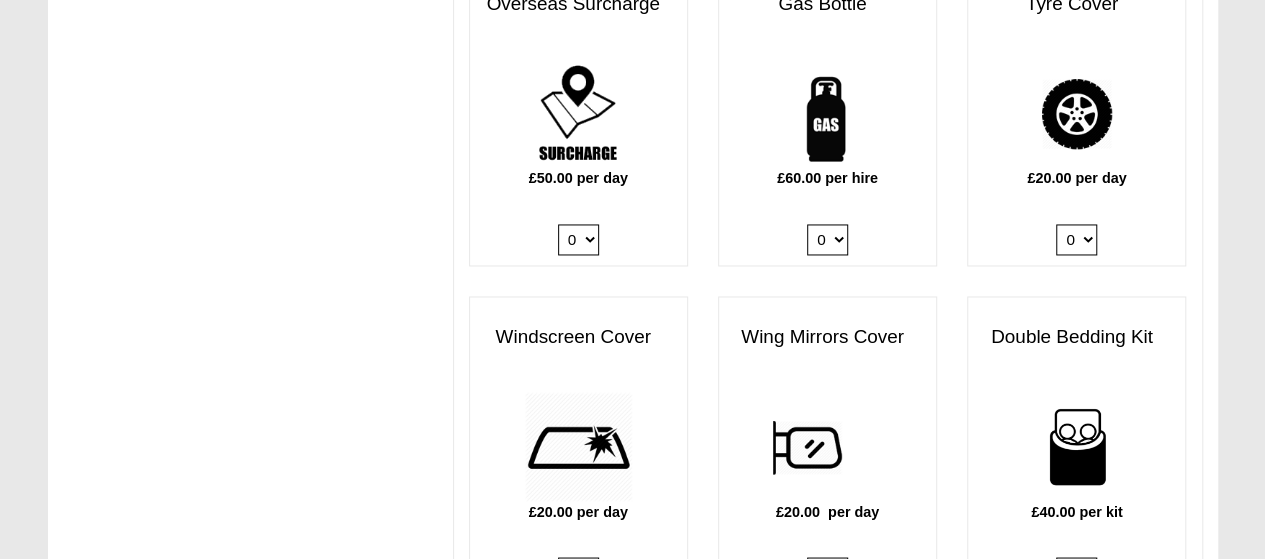 click on "£60.00 per hire
0
1" at bounding box center (827, 162) 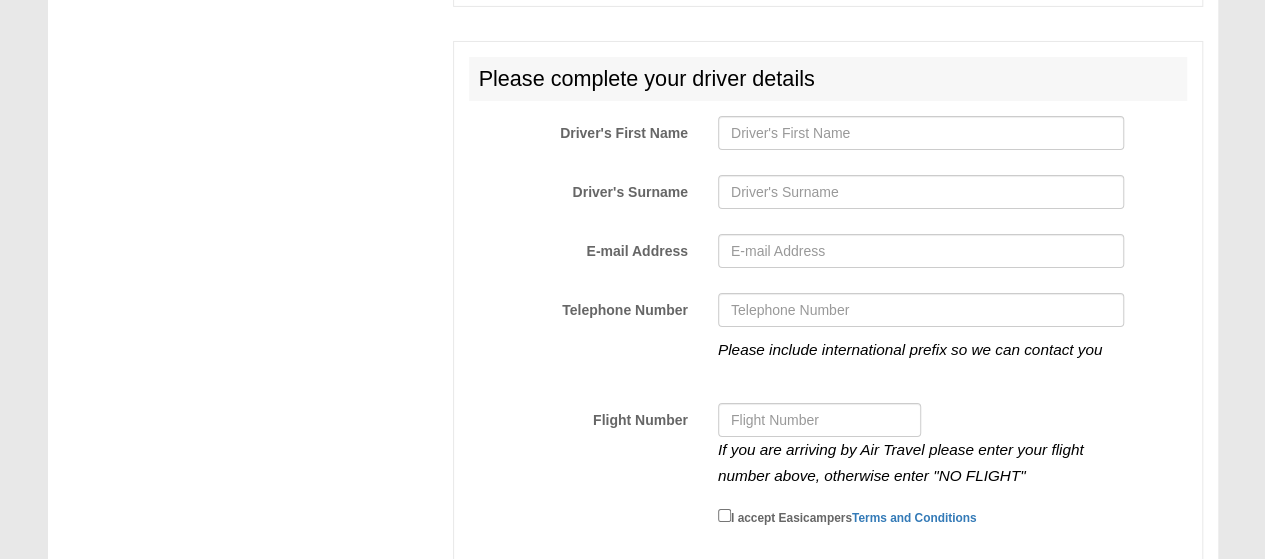 scroll, scrollTop: 3500, scrollLeft: 0, axis: vertical 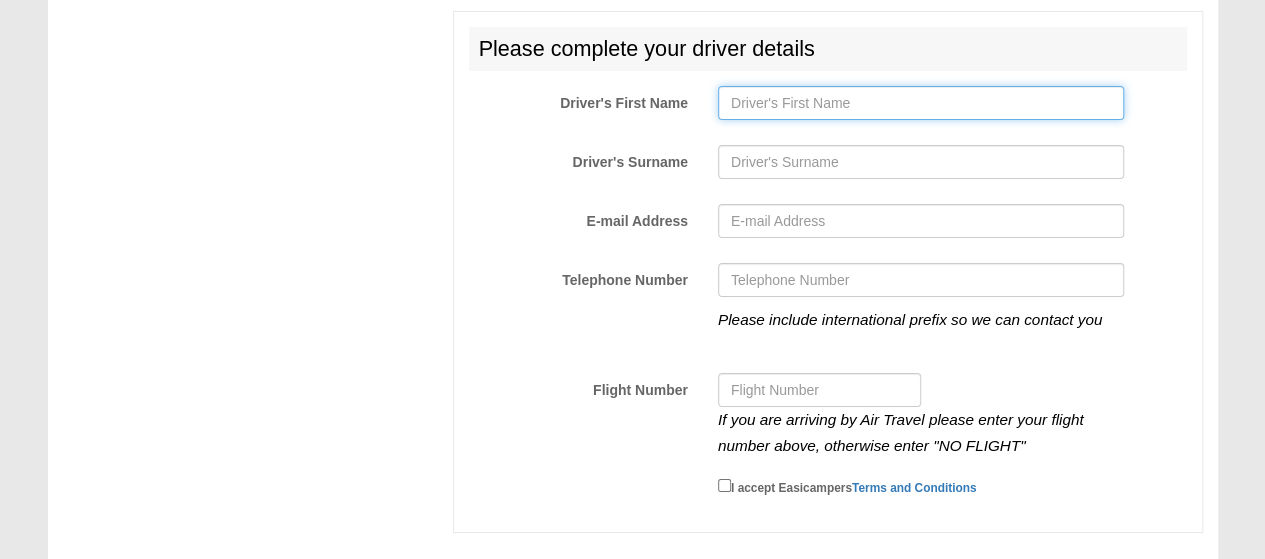 click on "Driver's First Name" at bounding box center (921, 103) 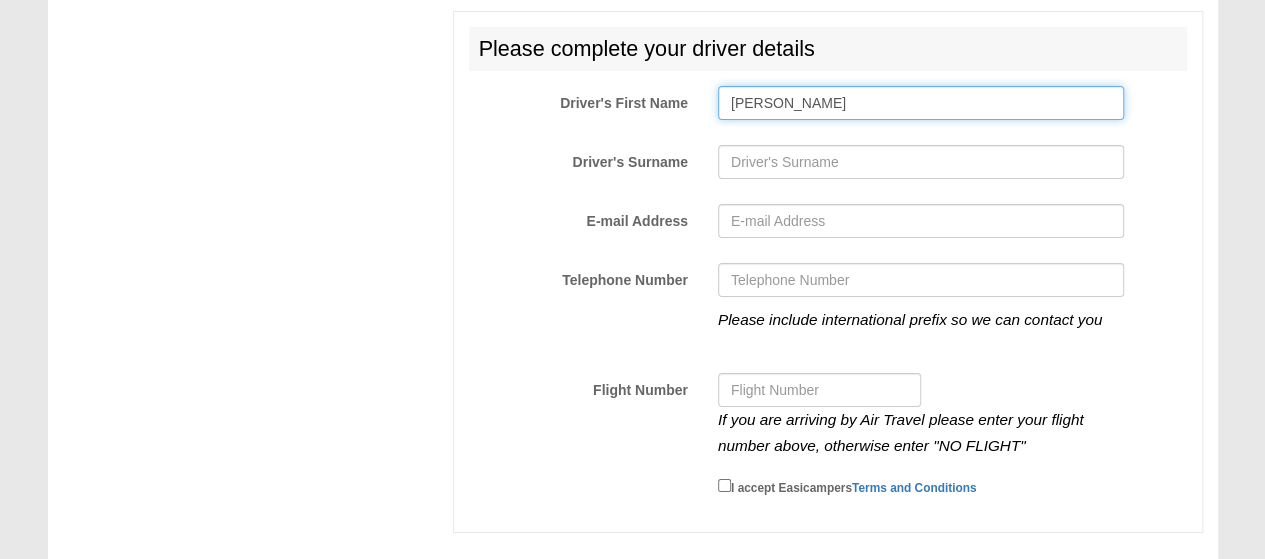 type on "ORILLARD" 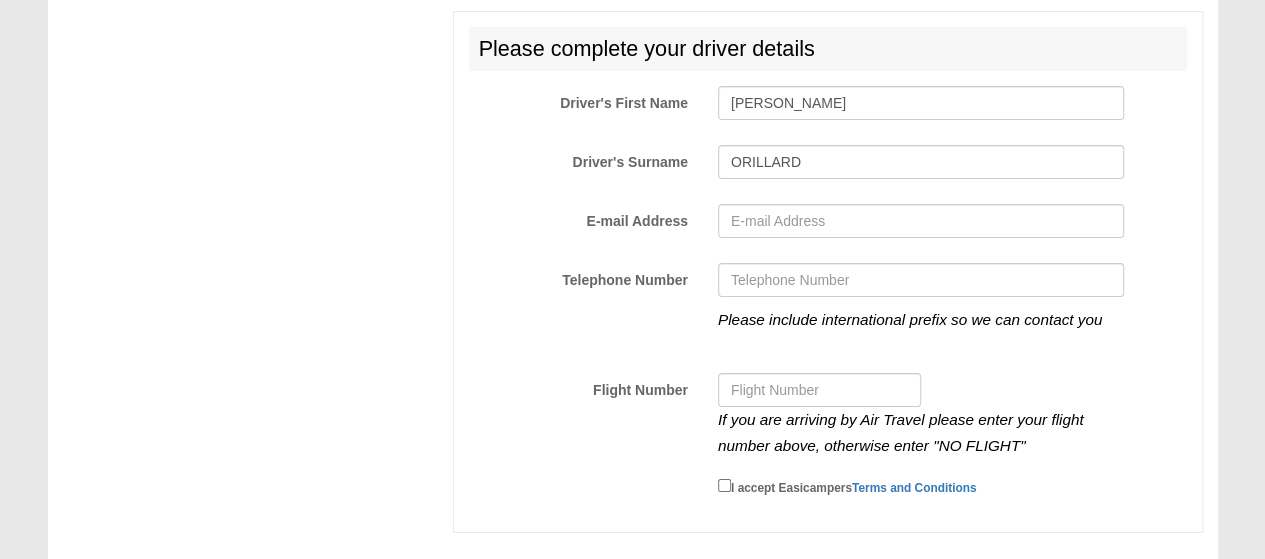 type on "[EMAIL_ADDRESS][DOMAIN_NAME]" 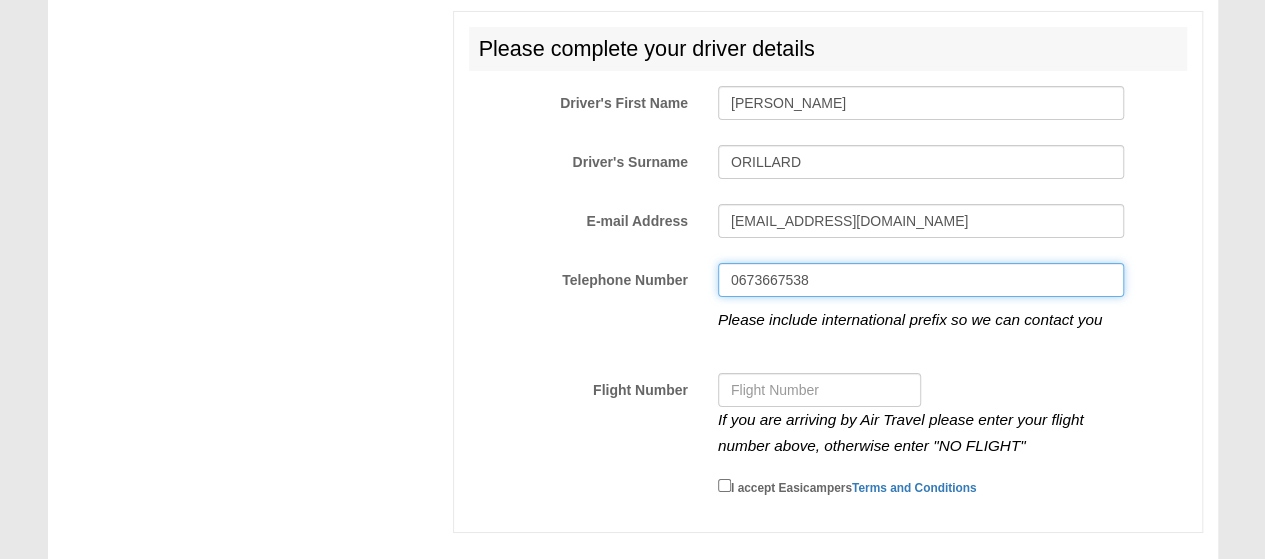 drag, startPoint x: 740, startPoint y: 263, endPoint x: 710, endPoint y: 257, distance: 30.594116 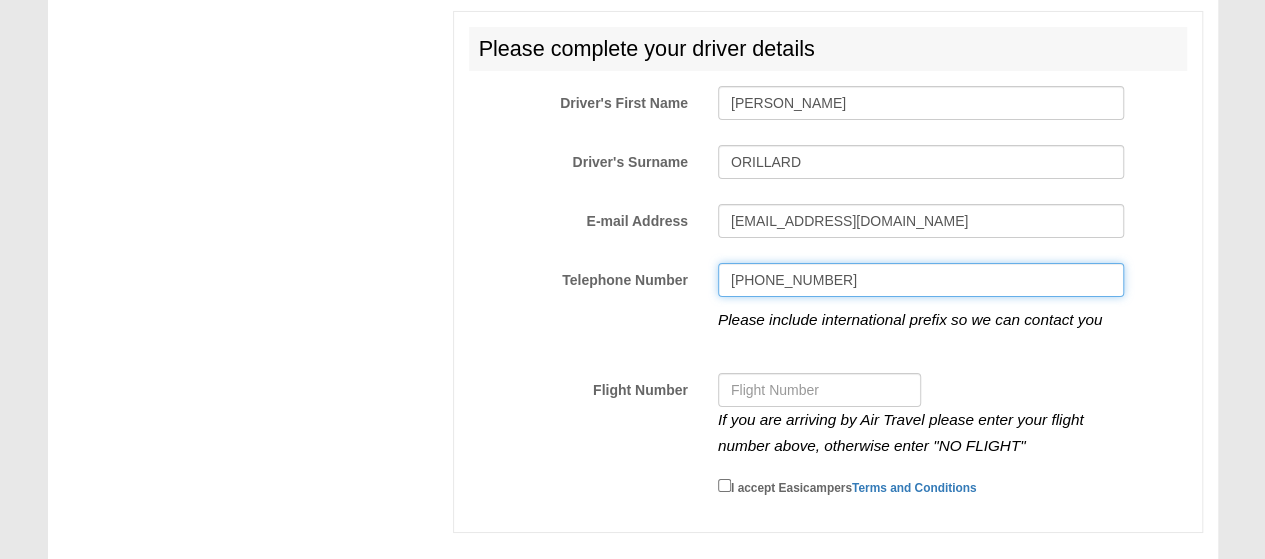 type on "[PHONE_NUMBER]" 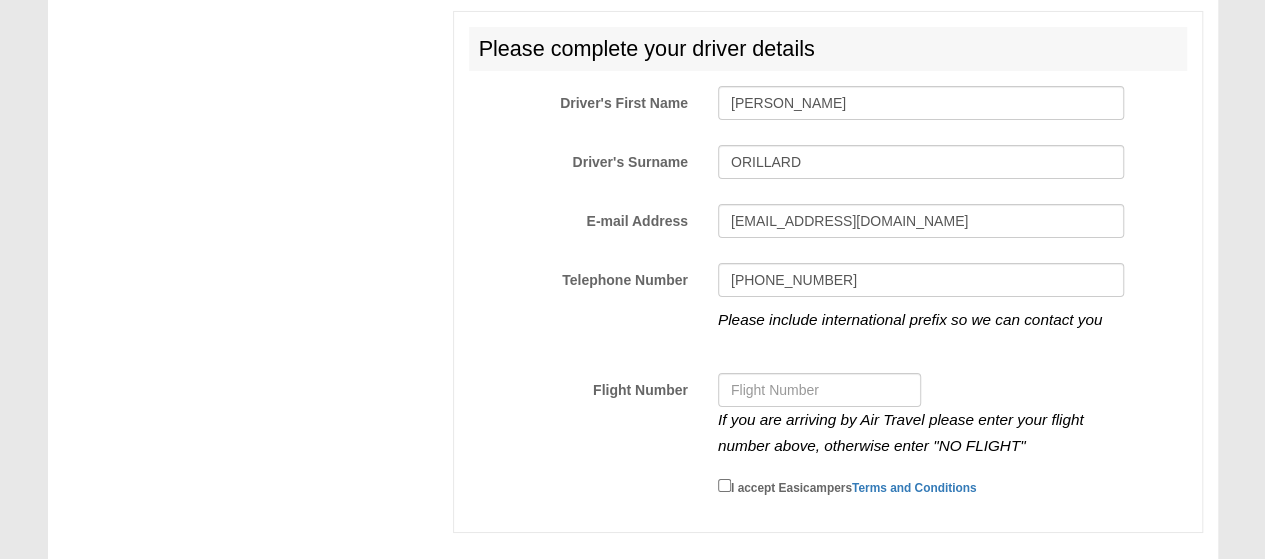 click on "[PHONE_NUMBER]
Please include international prefix so we can contact you" at bounding box center [921, 310] 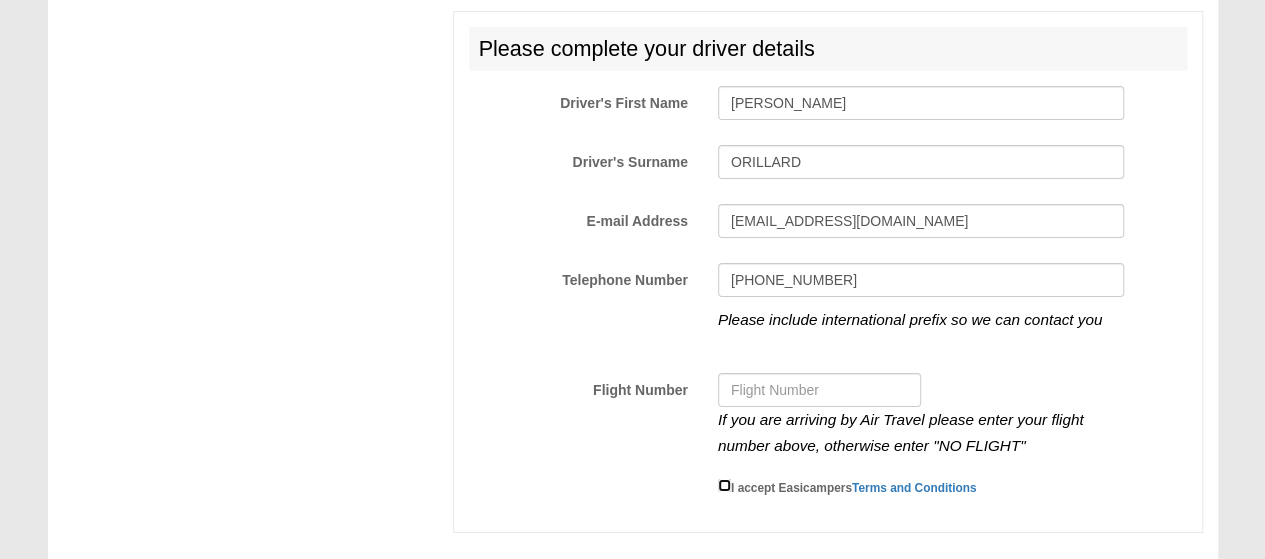 click on "I accept Easicampers  Terms and Conditions" at bounding box center (724, 485) 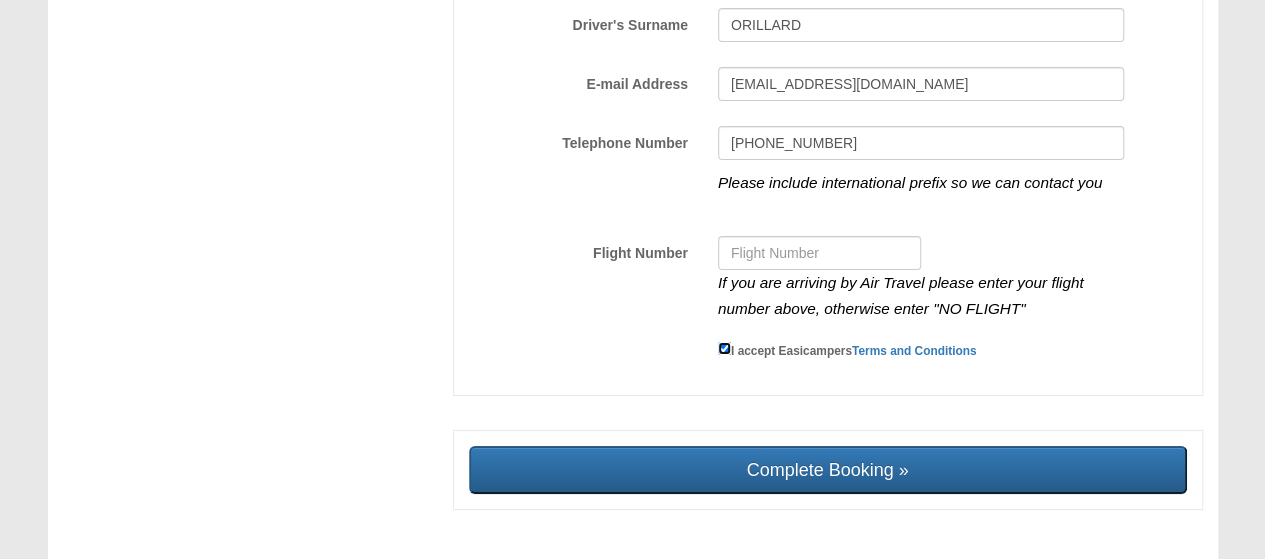 scroll, scrollTop: 3671, scrollLeft: 0, axis: vertical 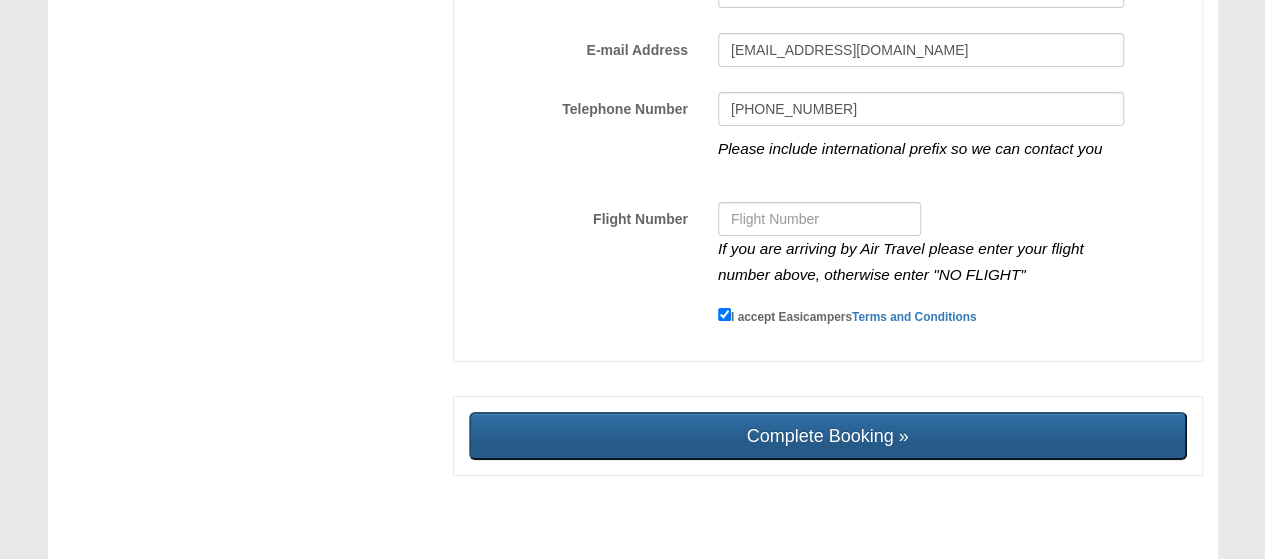 click on "Complete Booking »" at bounding box center [828, 436] 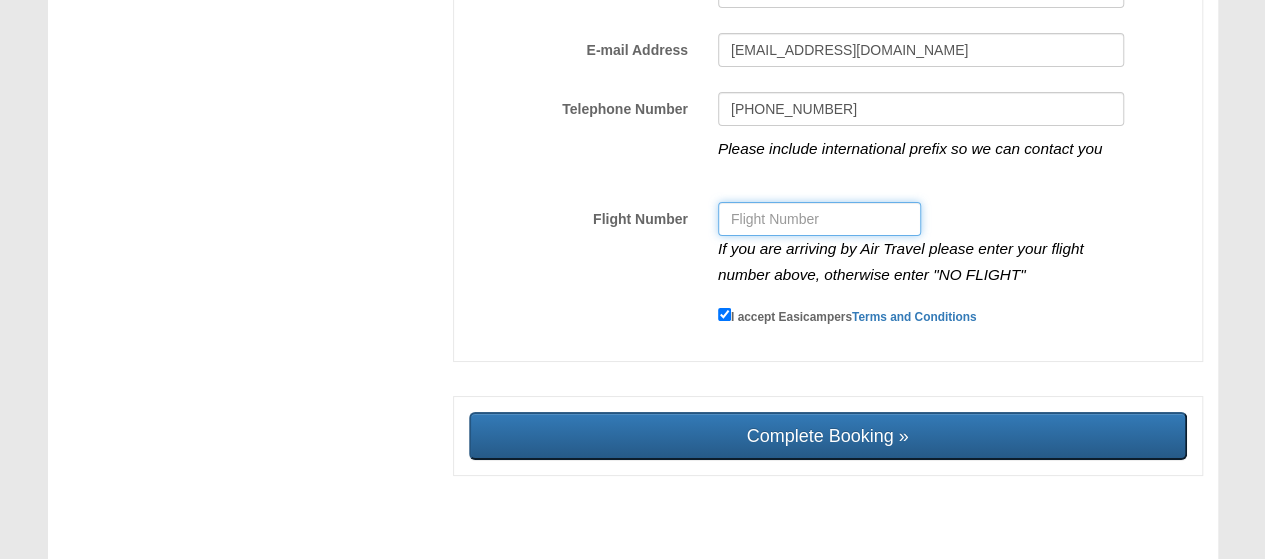 click on "Flight Number" at bounding box center [819, 219] 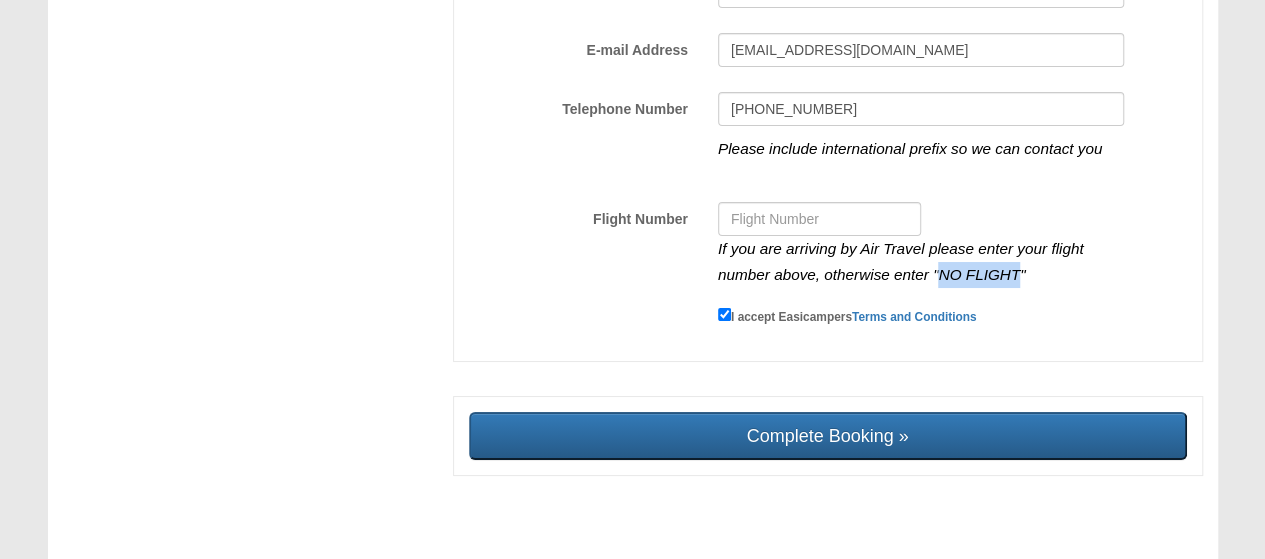 drag, startPoint x: 942, startPoint y: 245, endPoint x: 1018, endPoint y: 248, distance: 76.05919 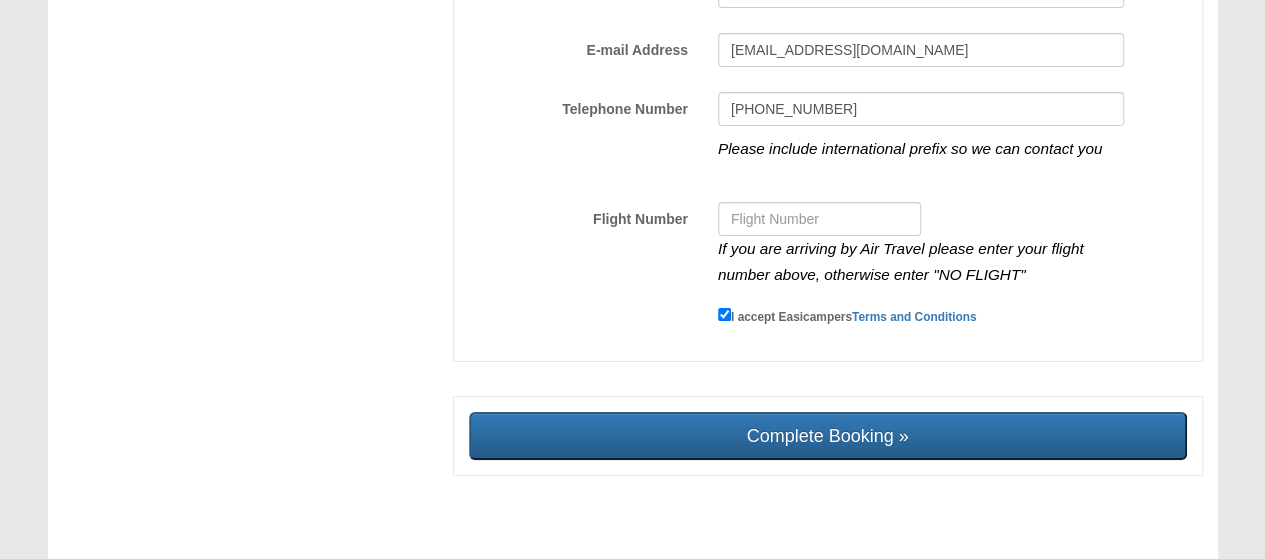 drag, startPoint x: 1082, startPoint y: 265, endPoint x: 1062, endPoint y: 251, distance: 24.41311 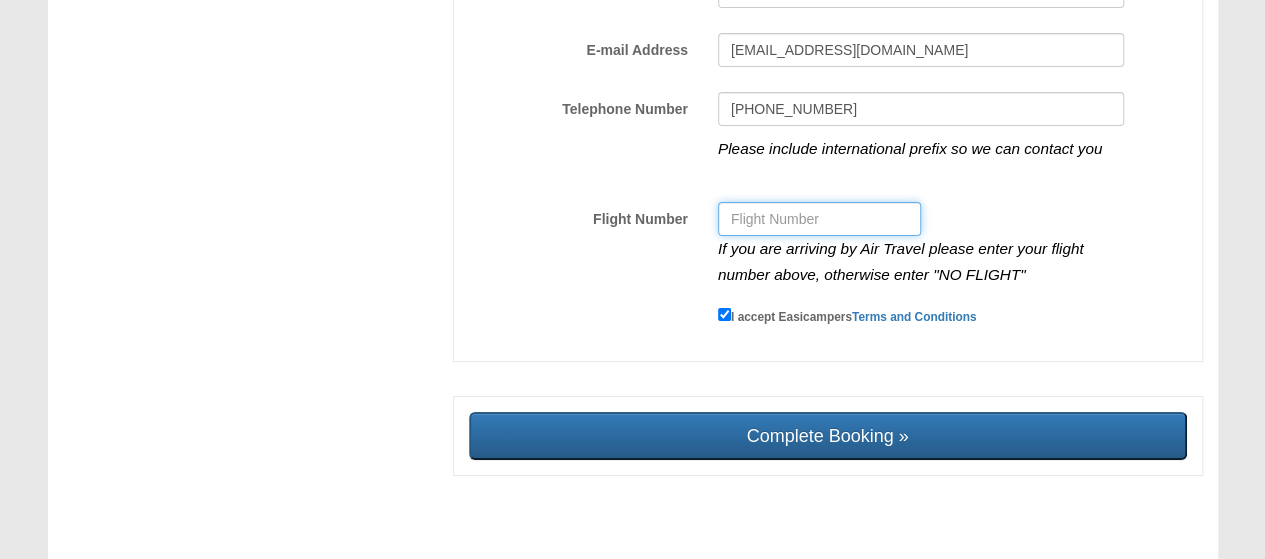 click on "Flight Number" at bounding box center [819, 219] 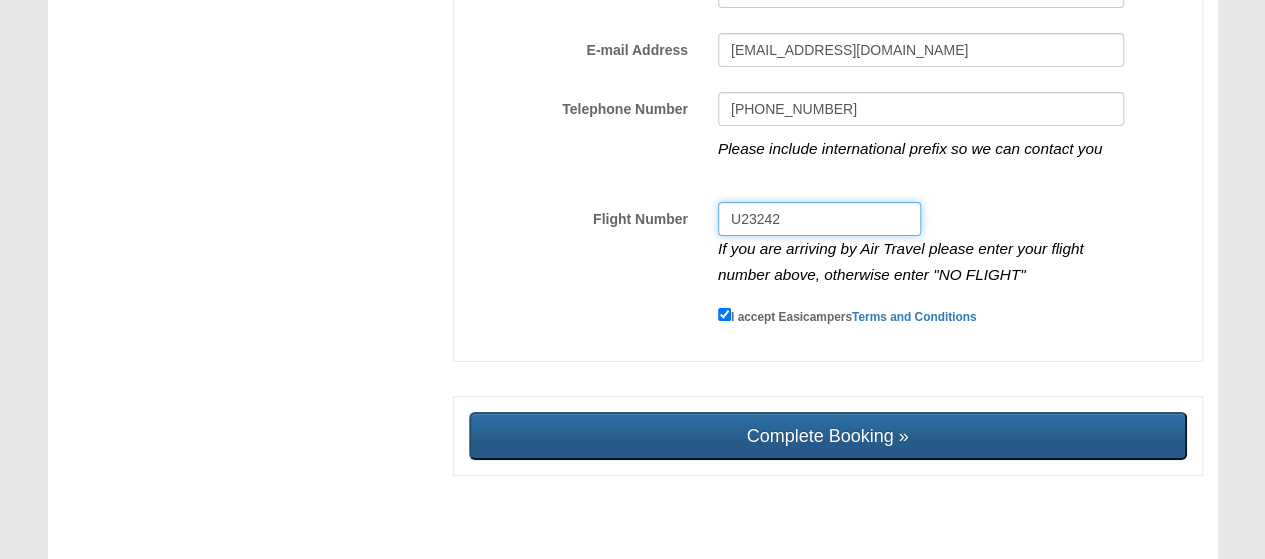 type on "U23242" 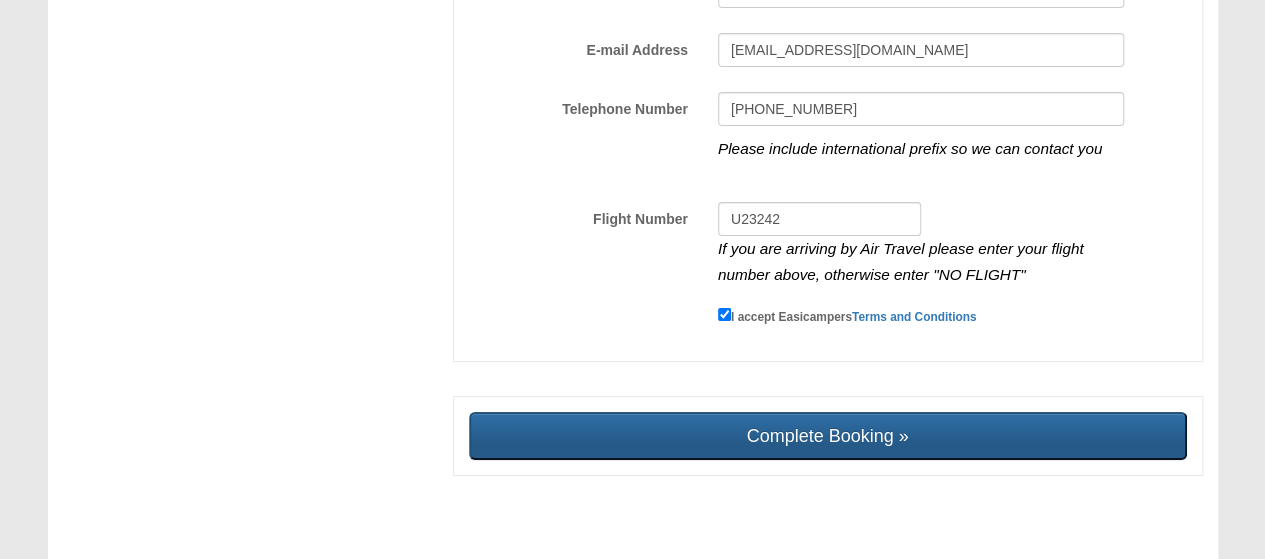 click on "Complete Booking »" at bounding box center (828, 436) 